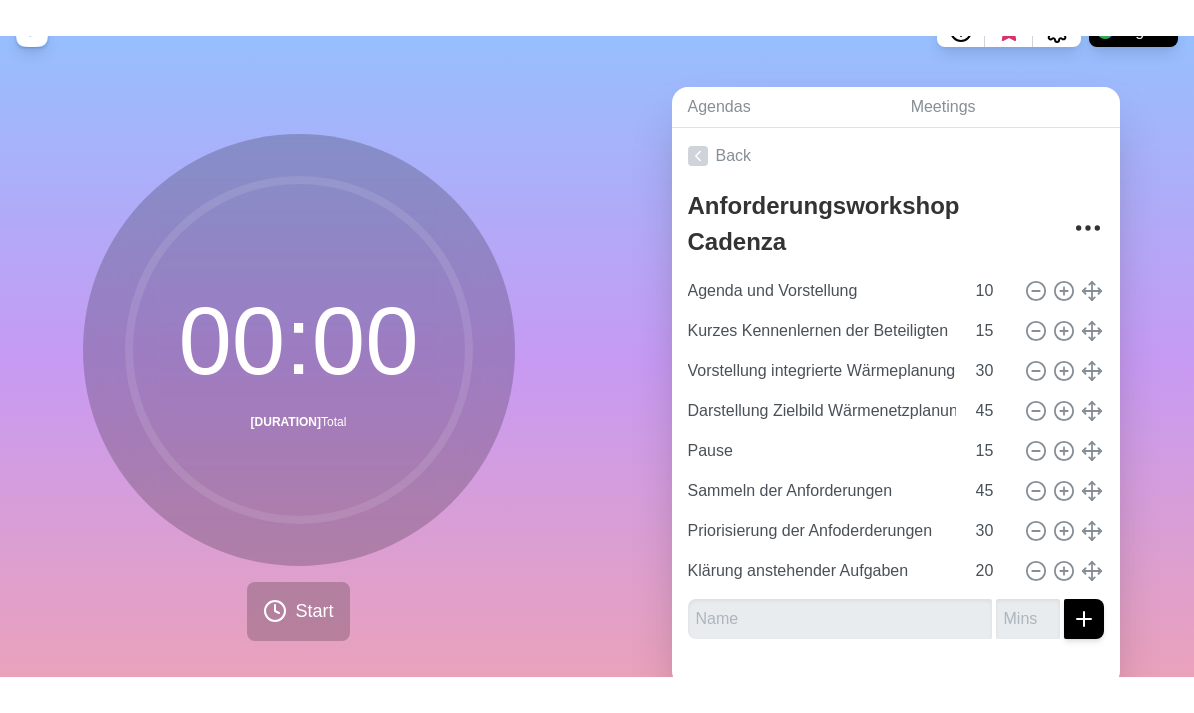 scroll, scrollTop: 0, scrollLeft: 0, axis: both 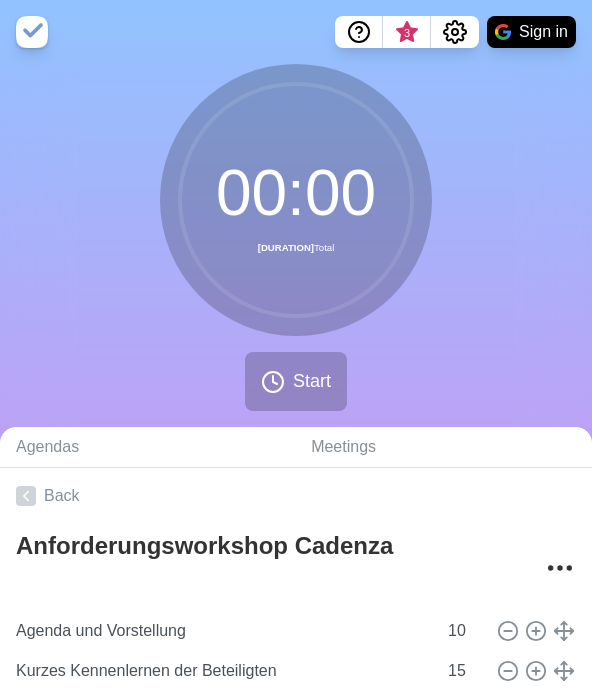 click on "[TIME] [DURATION]
Total             Start" at bounding box center (296, 245) 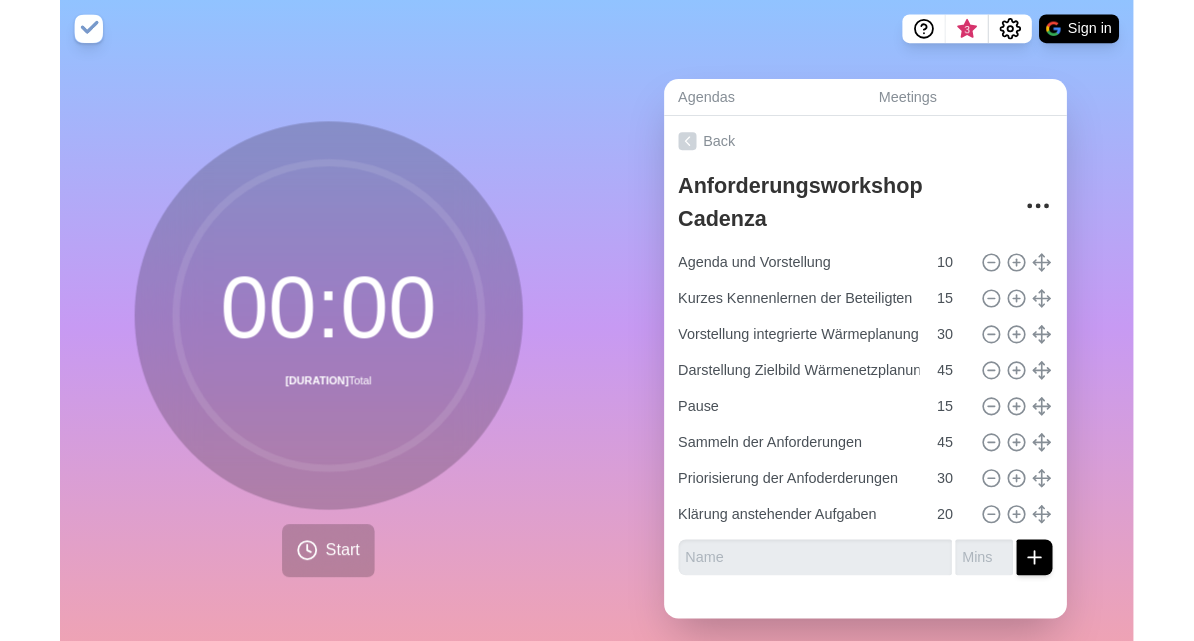 scroll, scrollTop: 14, scrollLeft: 0, axis: vertical 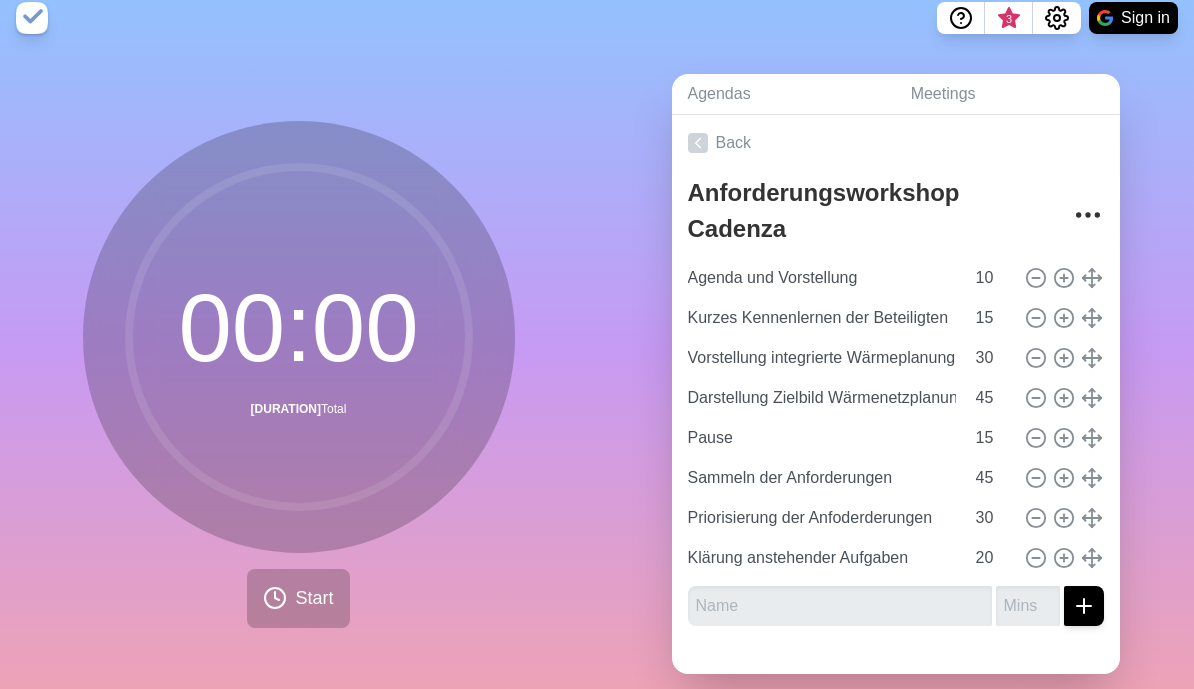 click 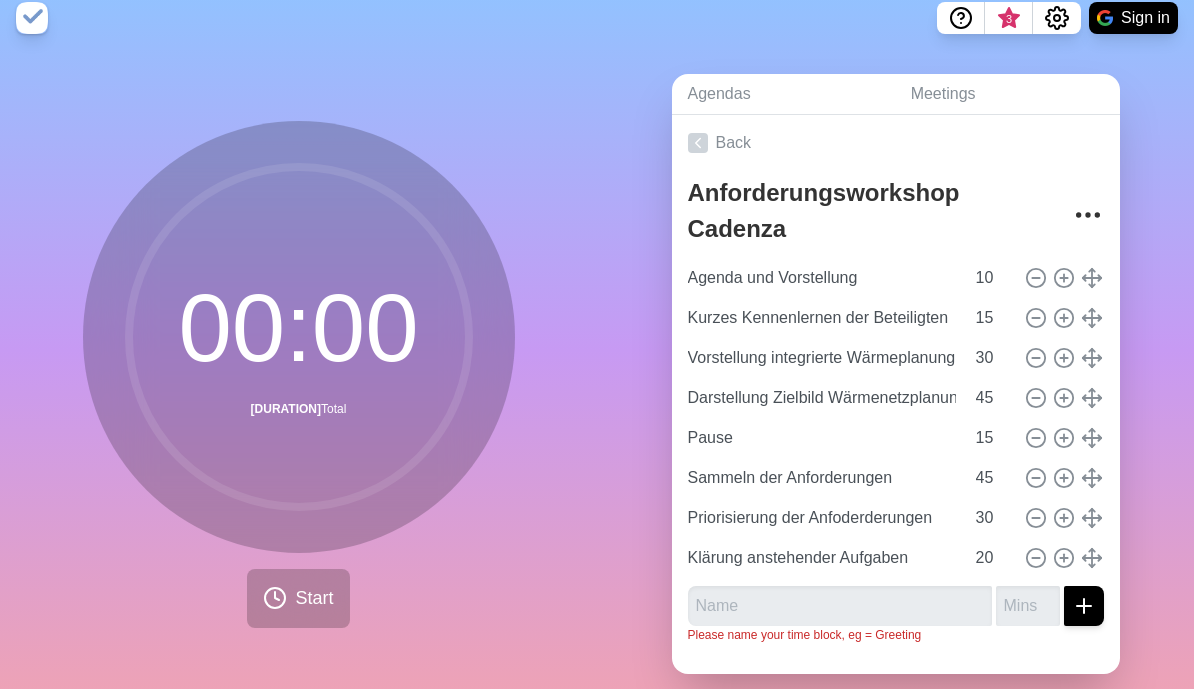 click on "Start" at bounding box center [314, 598] 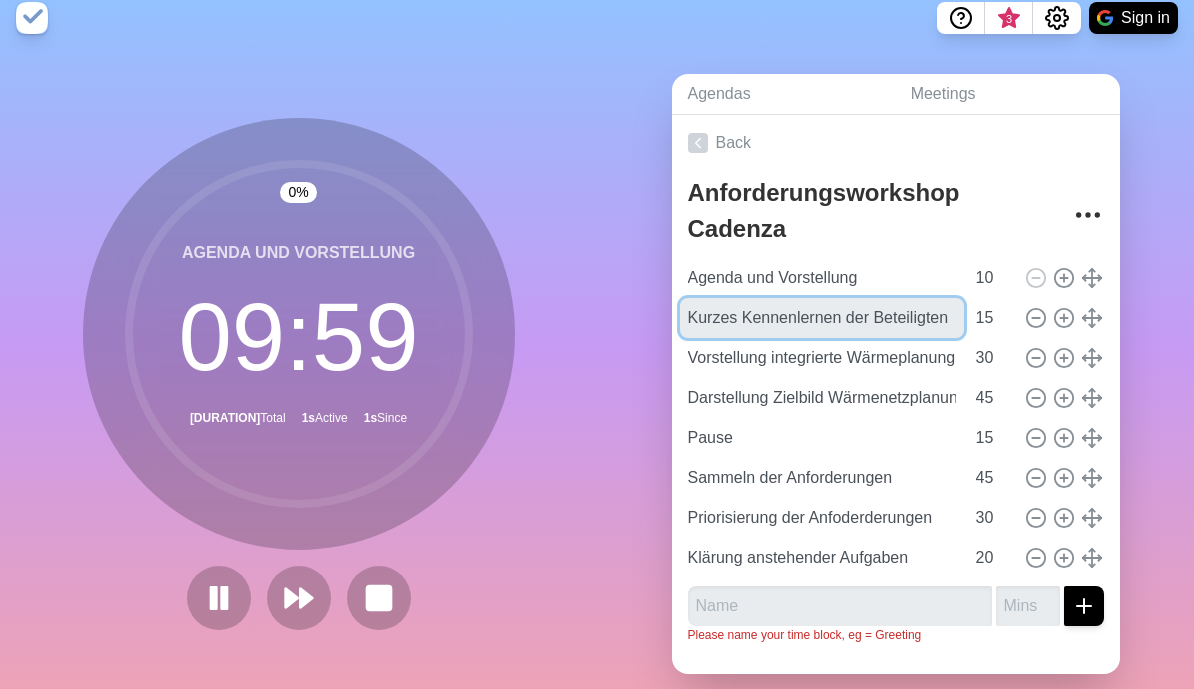 click on "Kurzes Kennenlernen der Beteiligten" at bounding box center [822, 318] 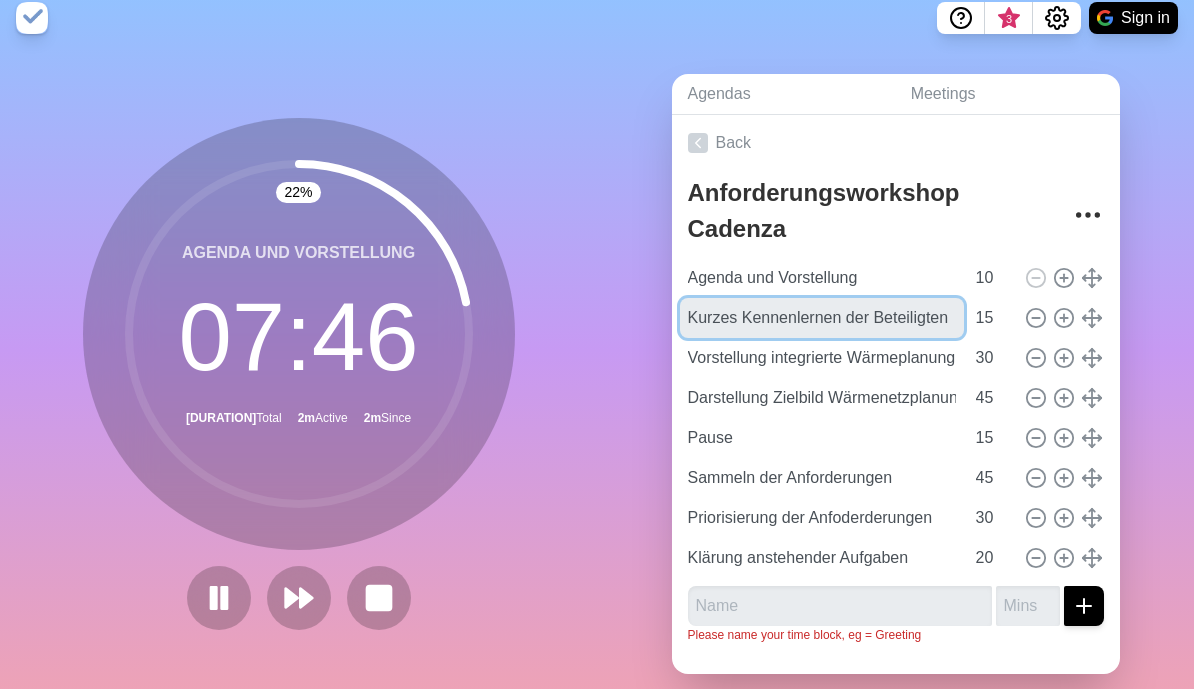 click on "Kurzes Kennenlernen der Beteiligten" at bounding box center [822, 318] 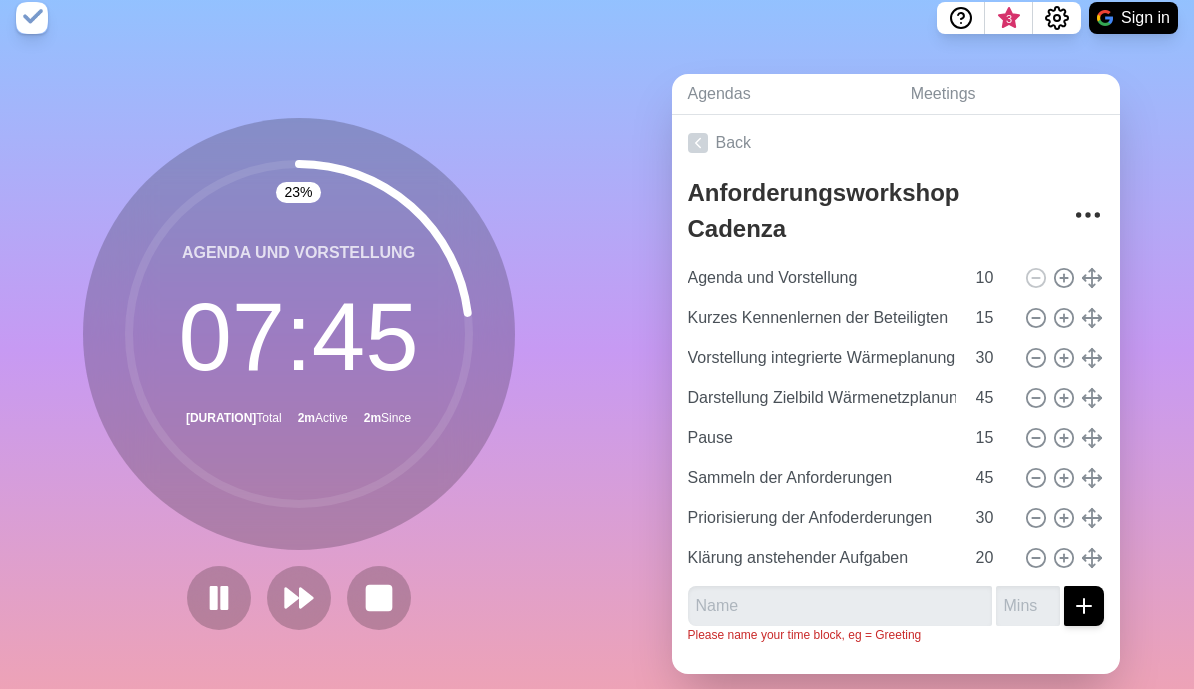 click at bounding box center [1064, 278] 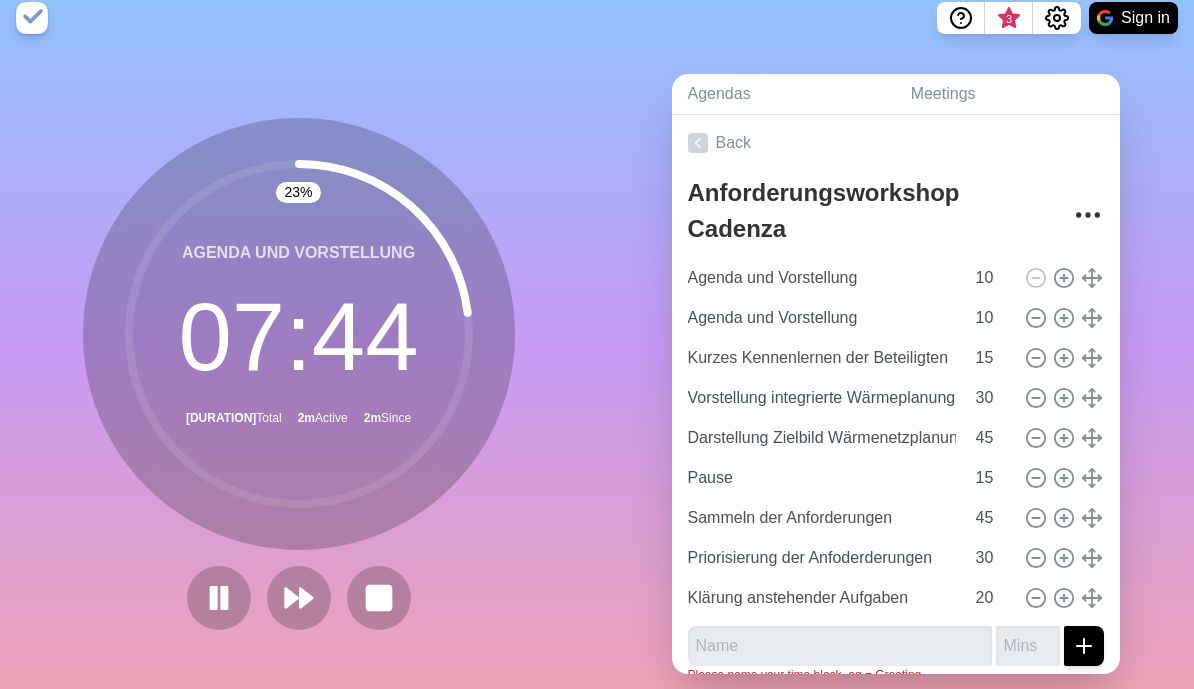 click at bounding box center (379, 598) 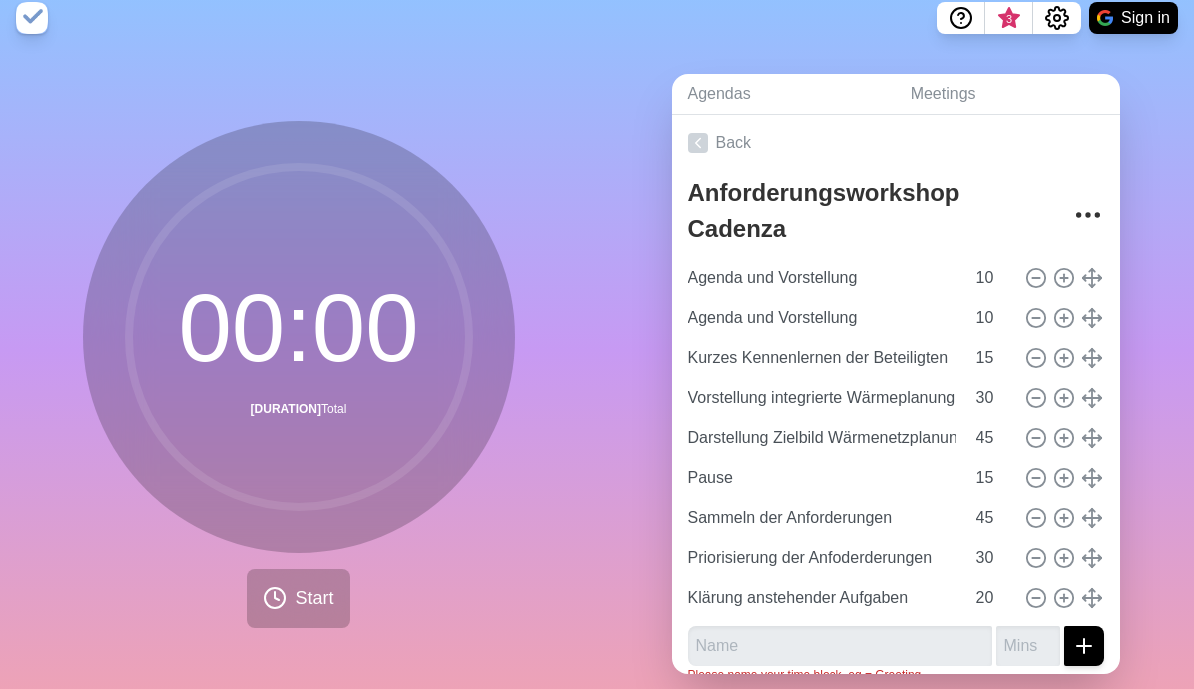 click 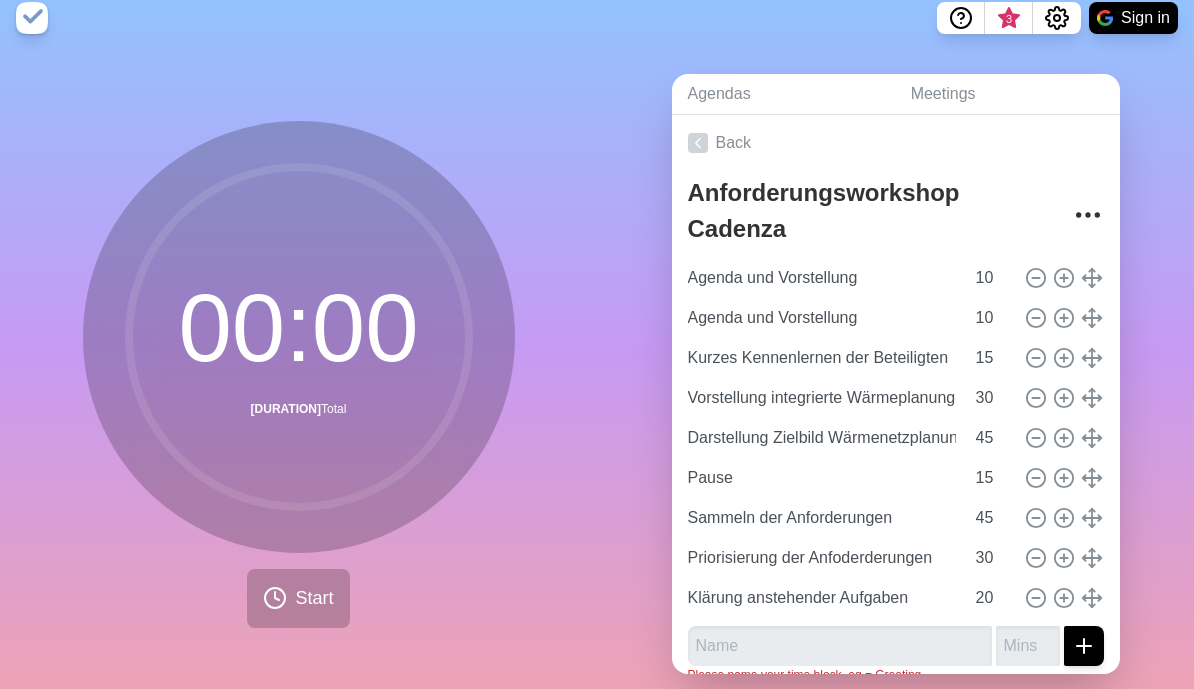 type on "Kurzes Kennenlernen der Beteiligten" 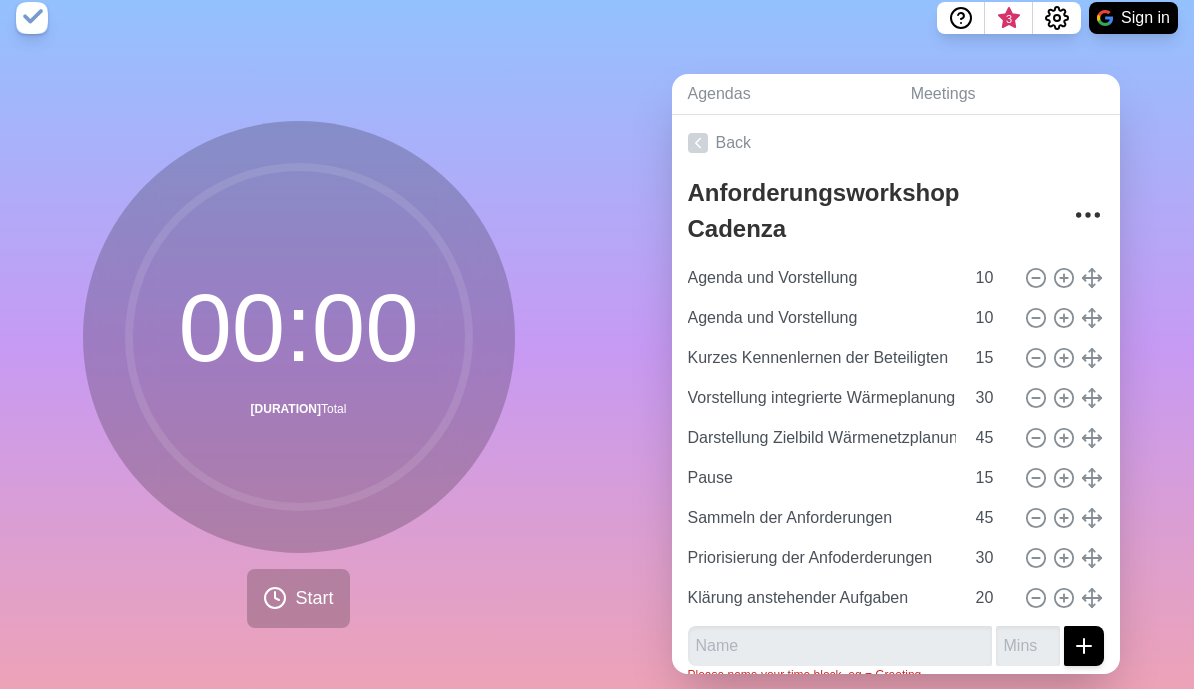 type on "15" 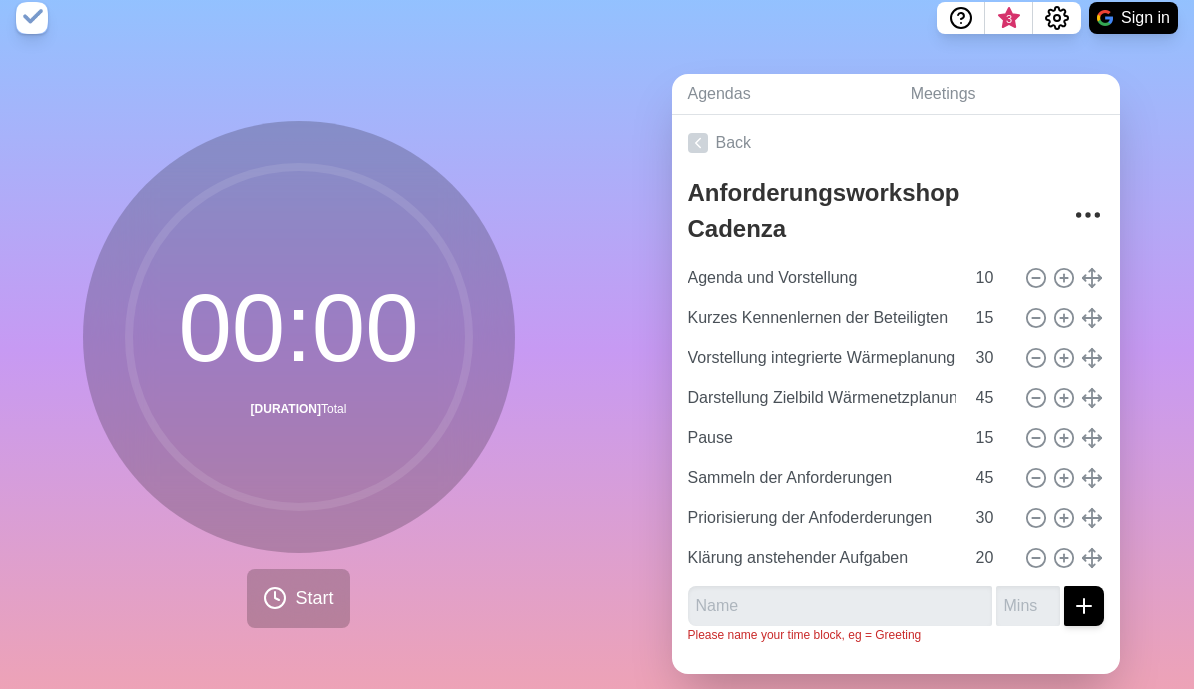 click on "Agenda und Vorstellung   [NUMBER]" at bounding box center (896, 278) 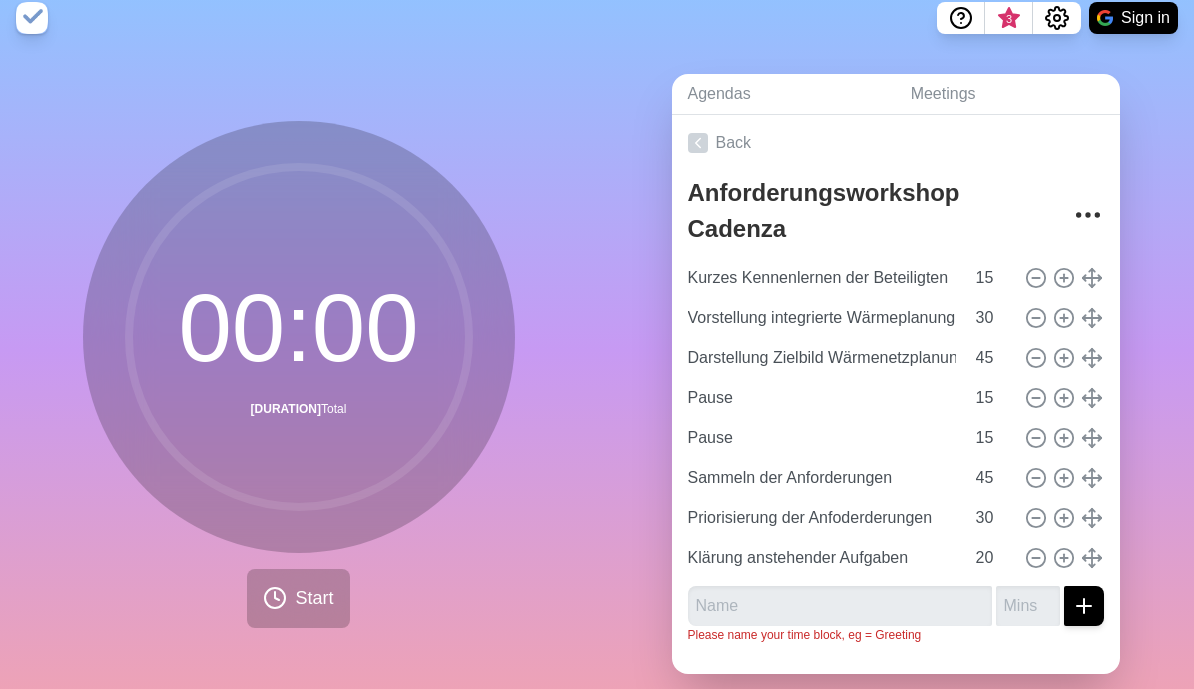 type on "Sammeln der Anforderungen" 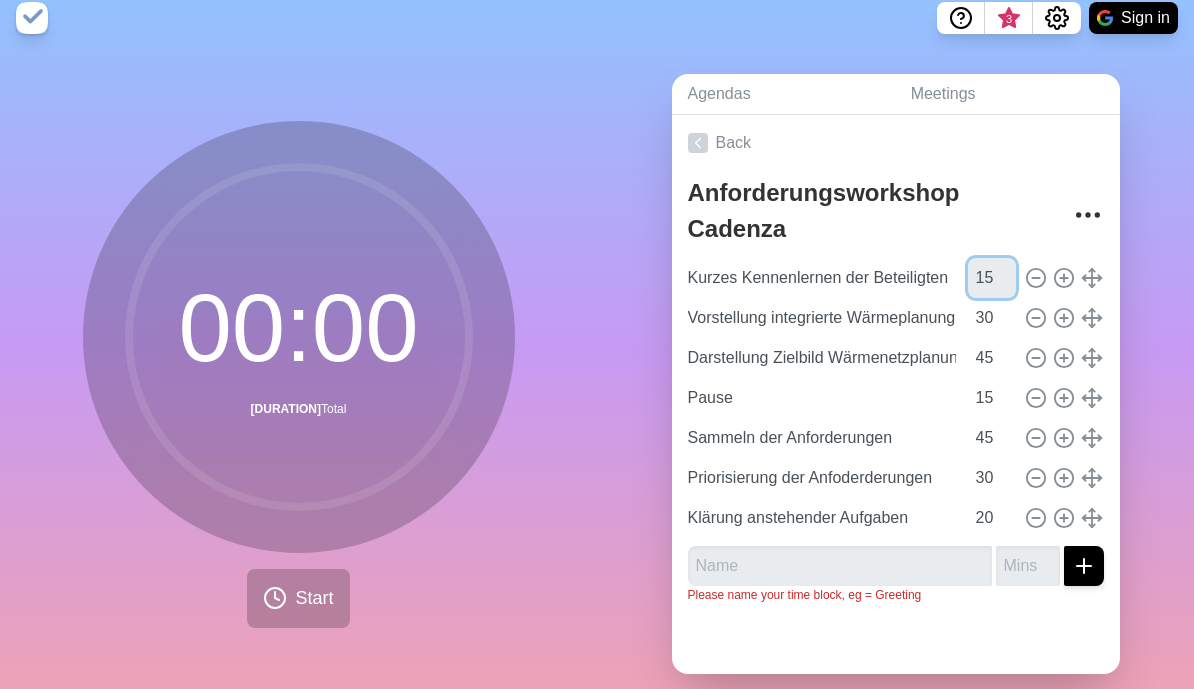 click on "15" at bounding box center (992, 278) 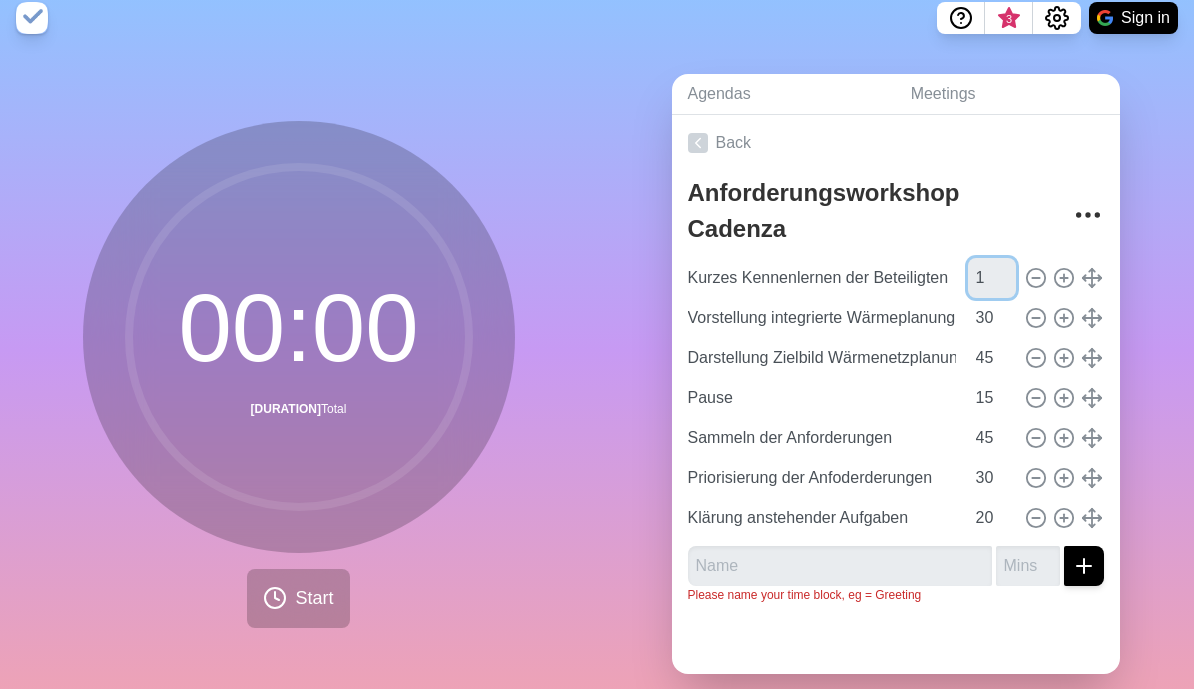 type on "10" 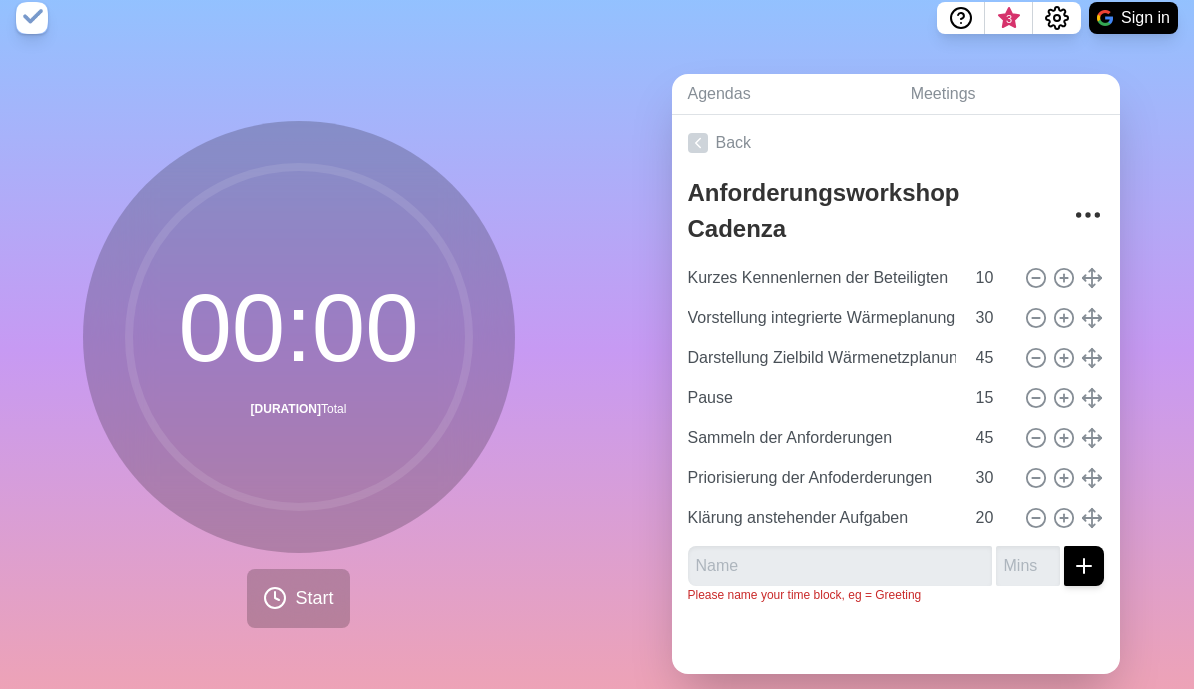 click on "Back" at bounding box center [896, 143] 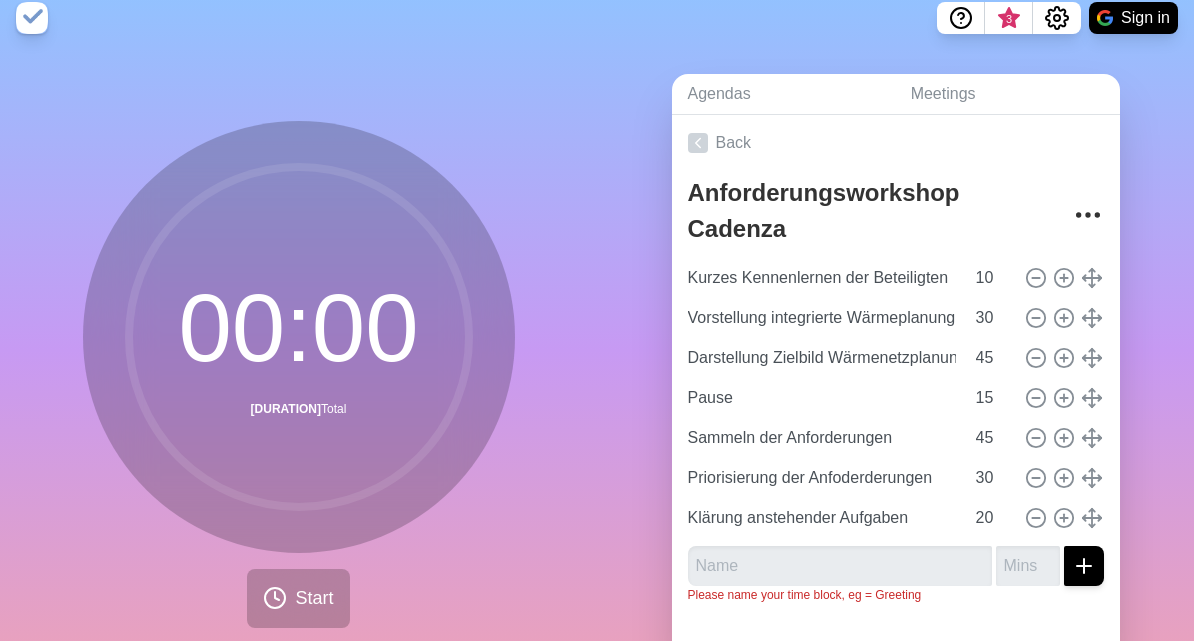 scroll, scrollTop: 0, scrollLeft: 0, axis: both 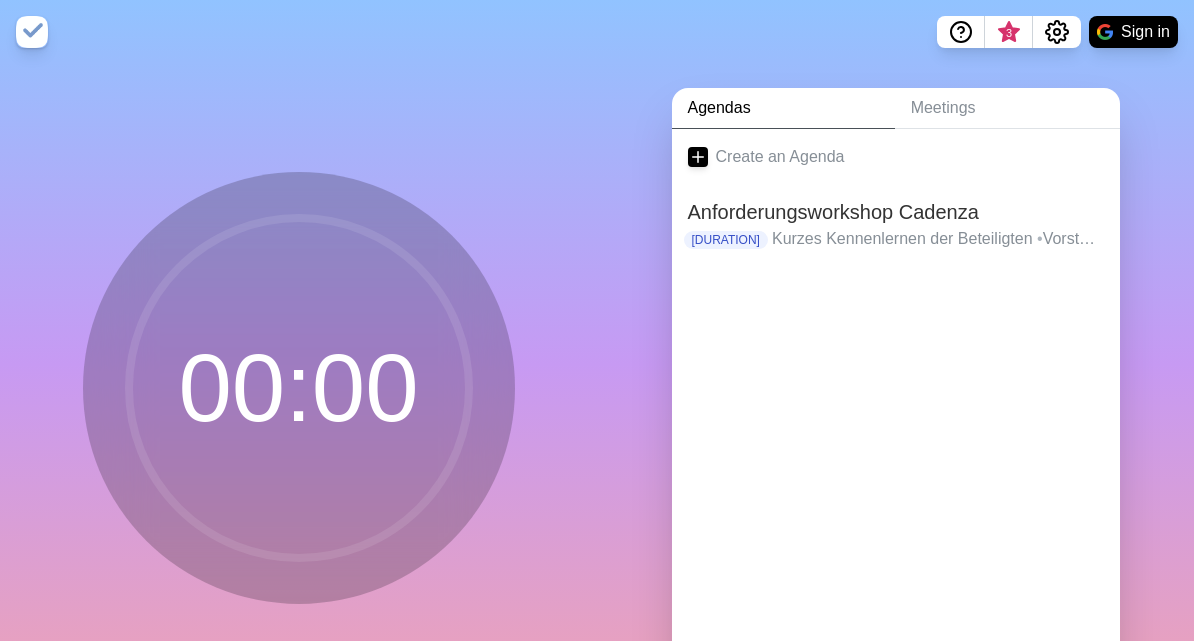 click on "Kurzes Kennenlernen der Beteiligten   •  Vorstellung integrierte Wärmeplanung   •  Darstellung Zielbild Wärmenetzplanung   •  Pause   •  Sammeln der Anforderungen   •  Priorisierung der Anfoderderungen   •  Klärung anstehender Aufgaben" at bounding box center [938, 239] 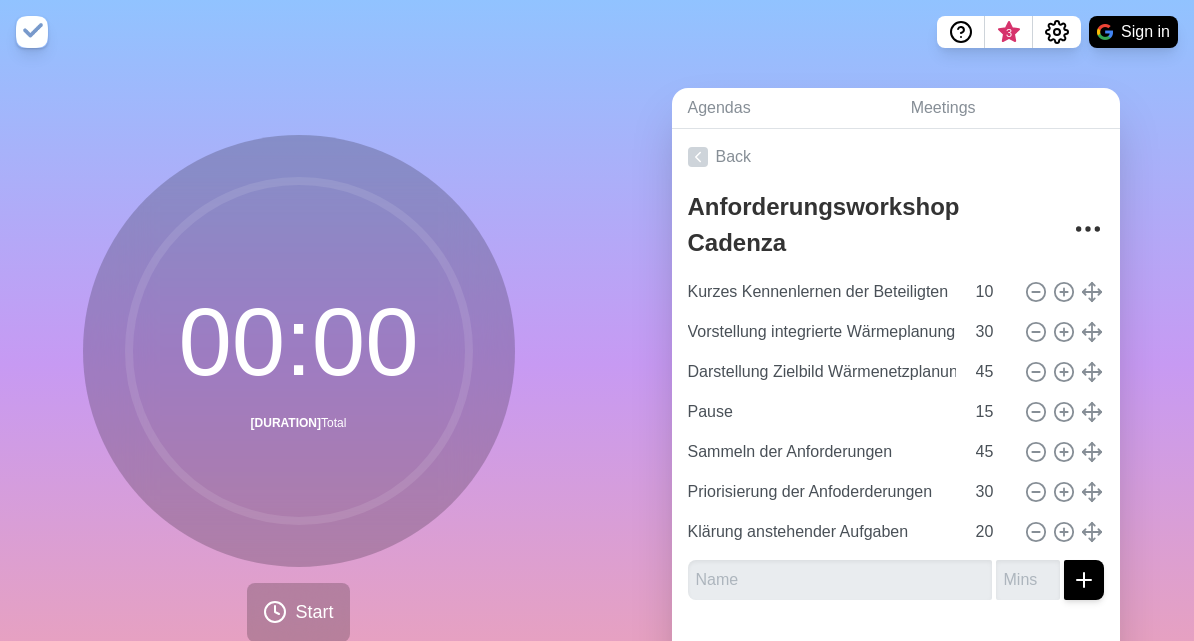 click 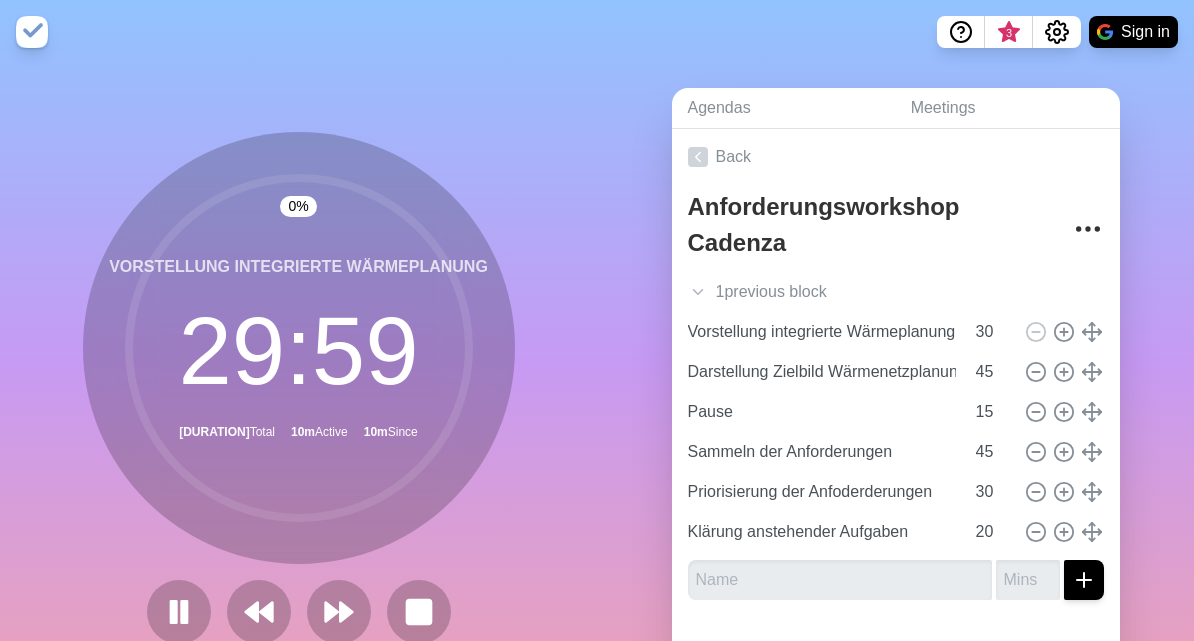 click 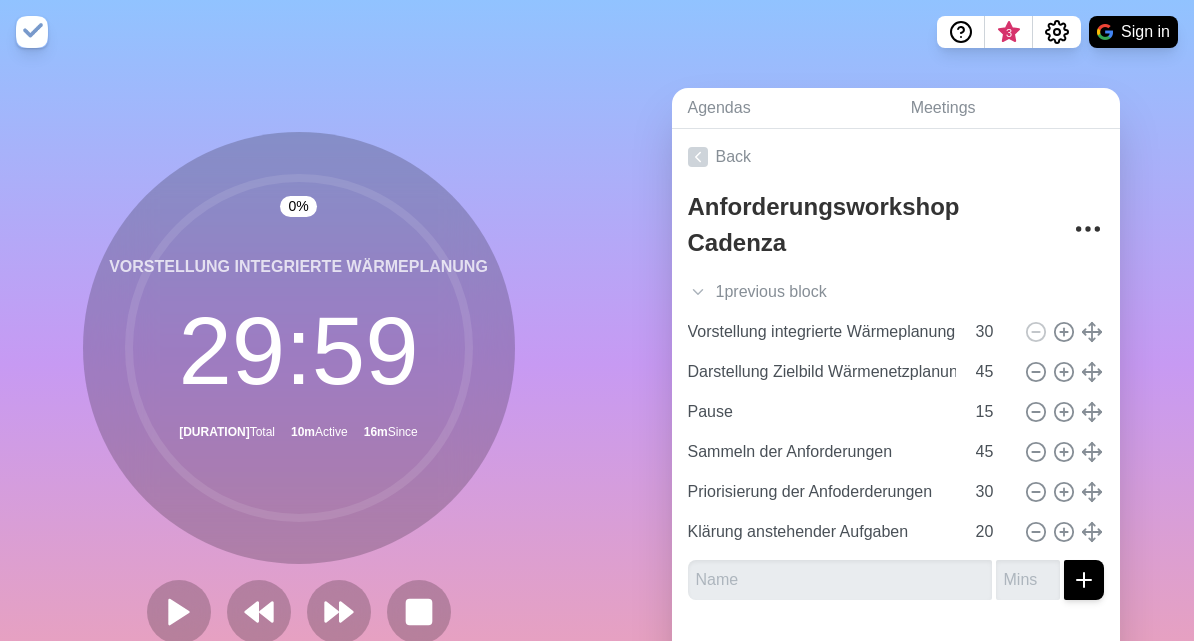 click at bounding box center (179, 612) 